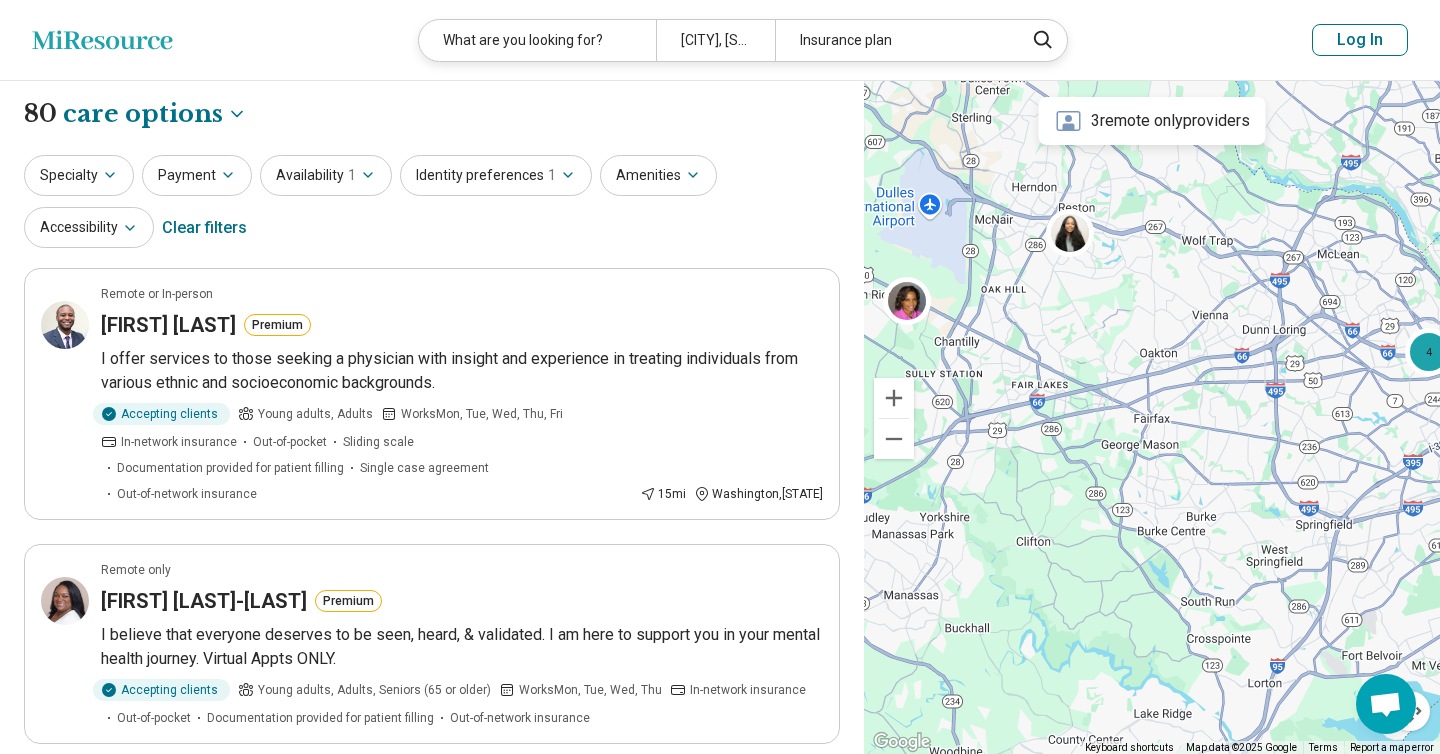 select on "***" 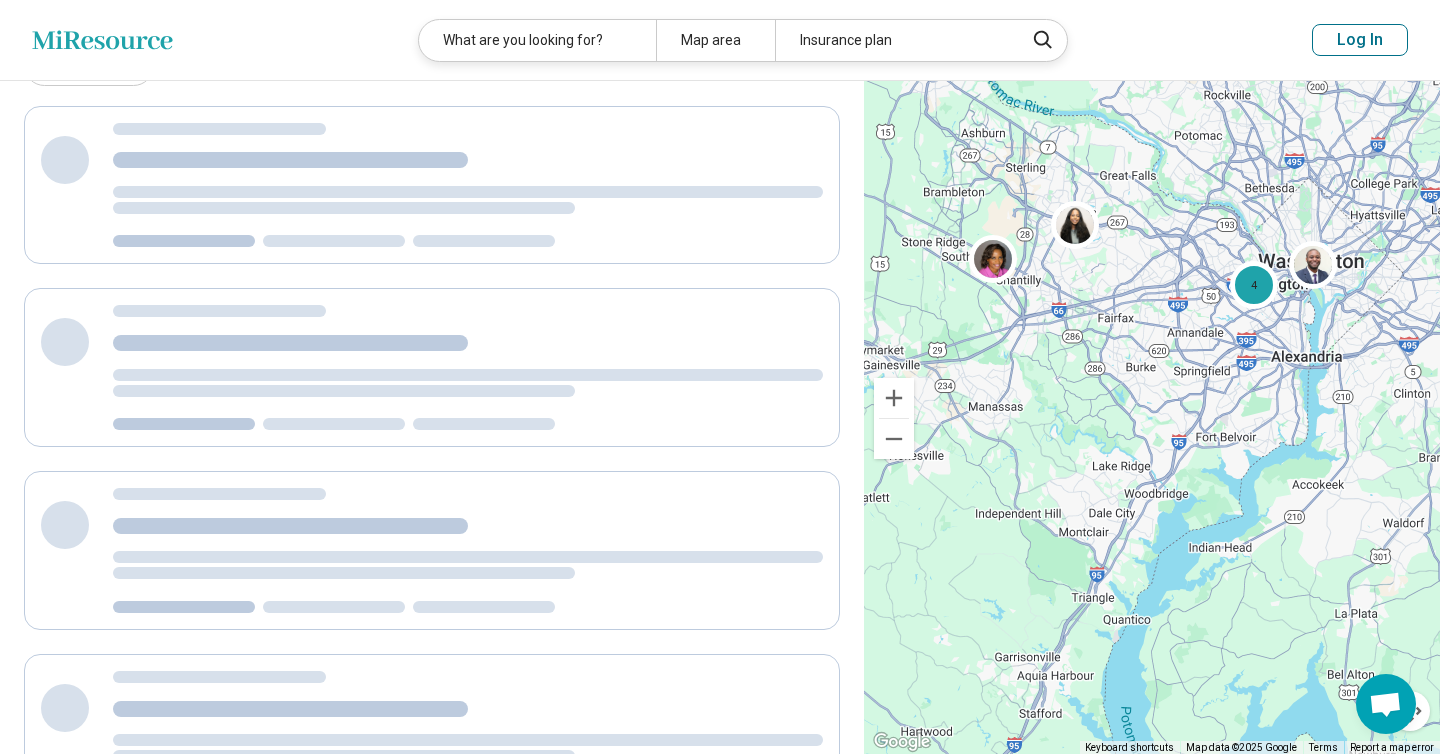 scroll, scrollTop: 0, scrollLeft: 0, axis: both 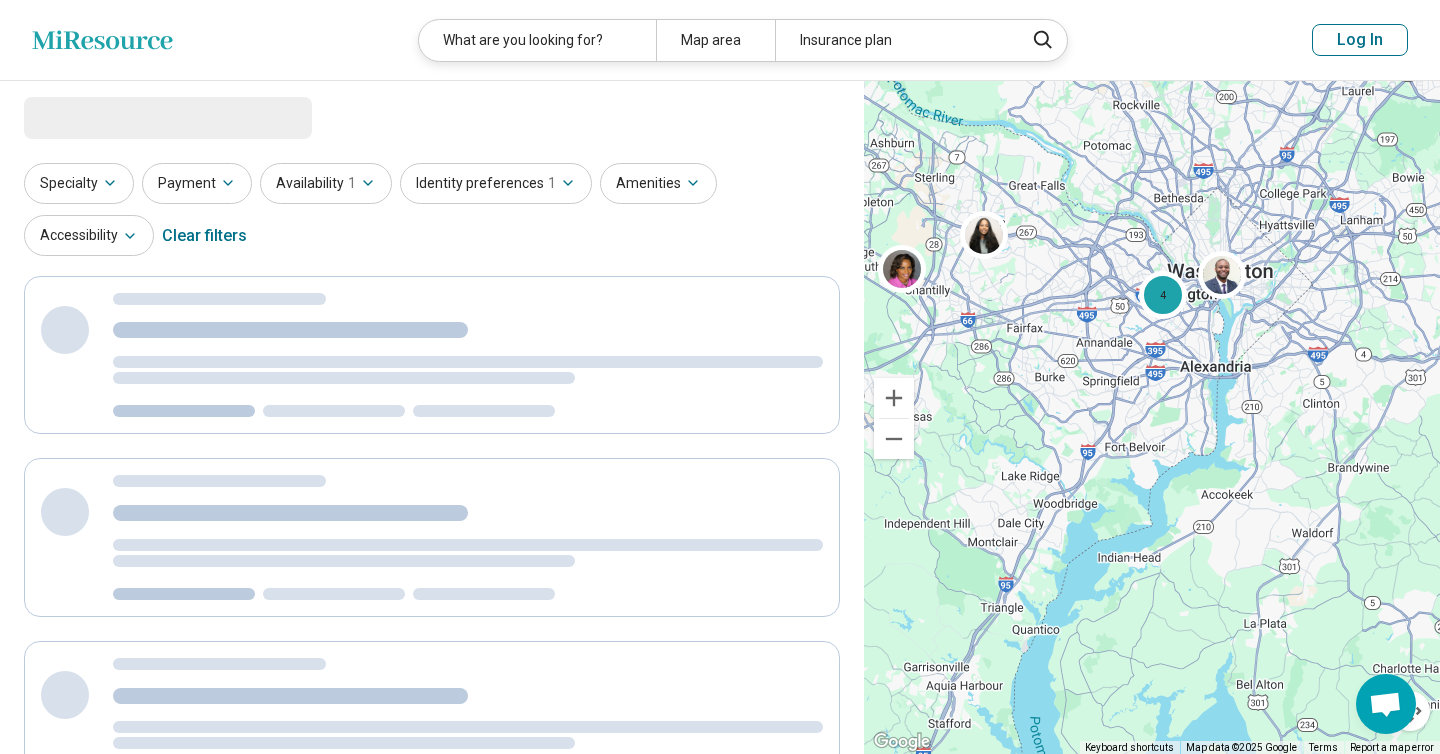 drag, startPoint x: 1249, startPoint y: 260, endPoint x: 1107, endPoint y: 275, distance: 142.79005 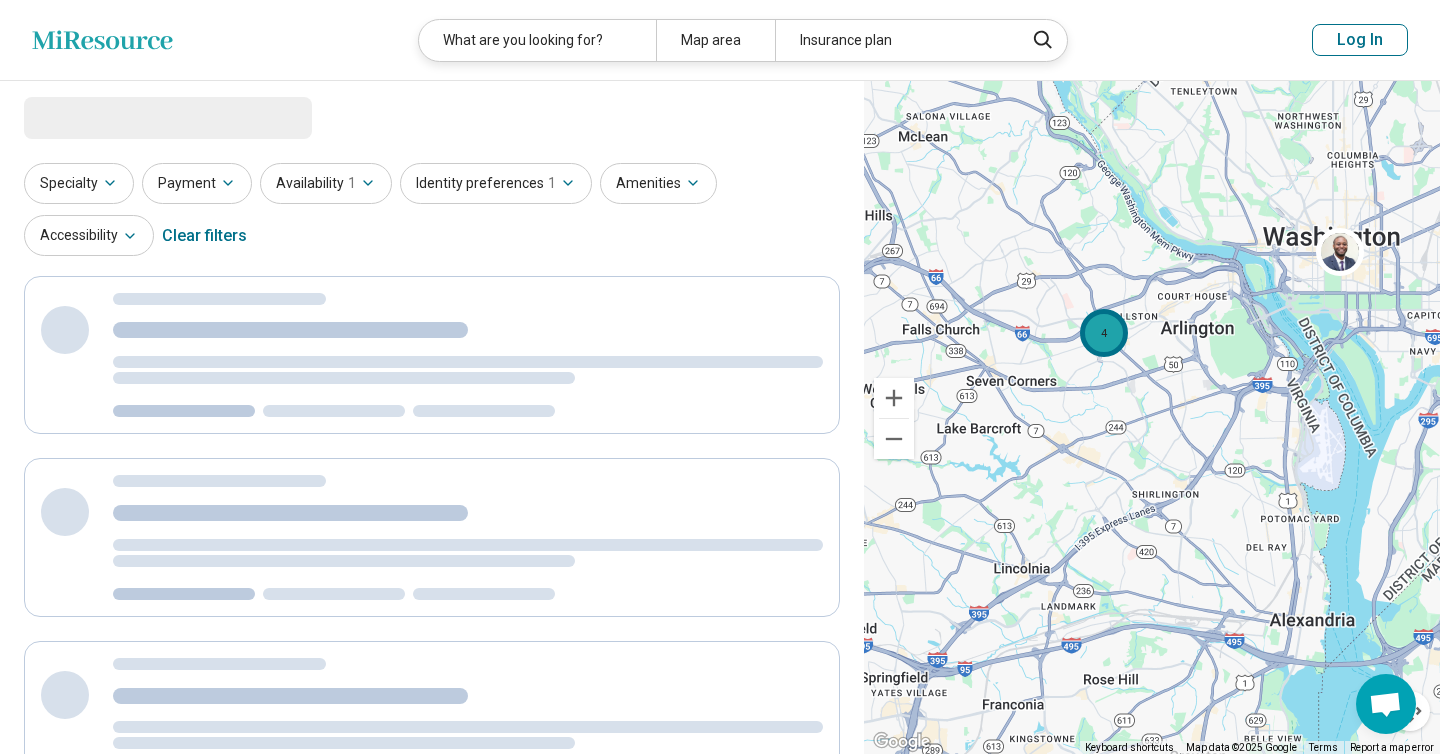 click on "4" at bounding box center (1104, 333) 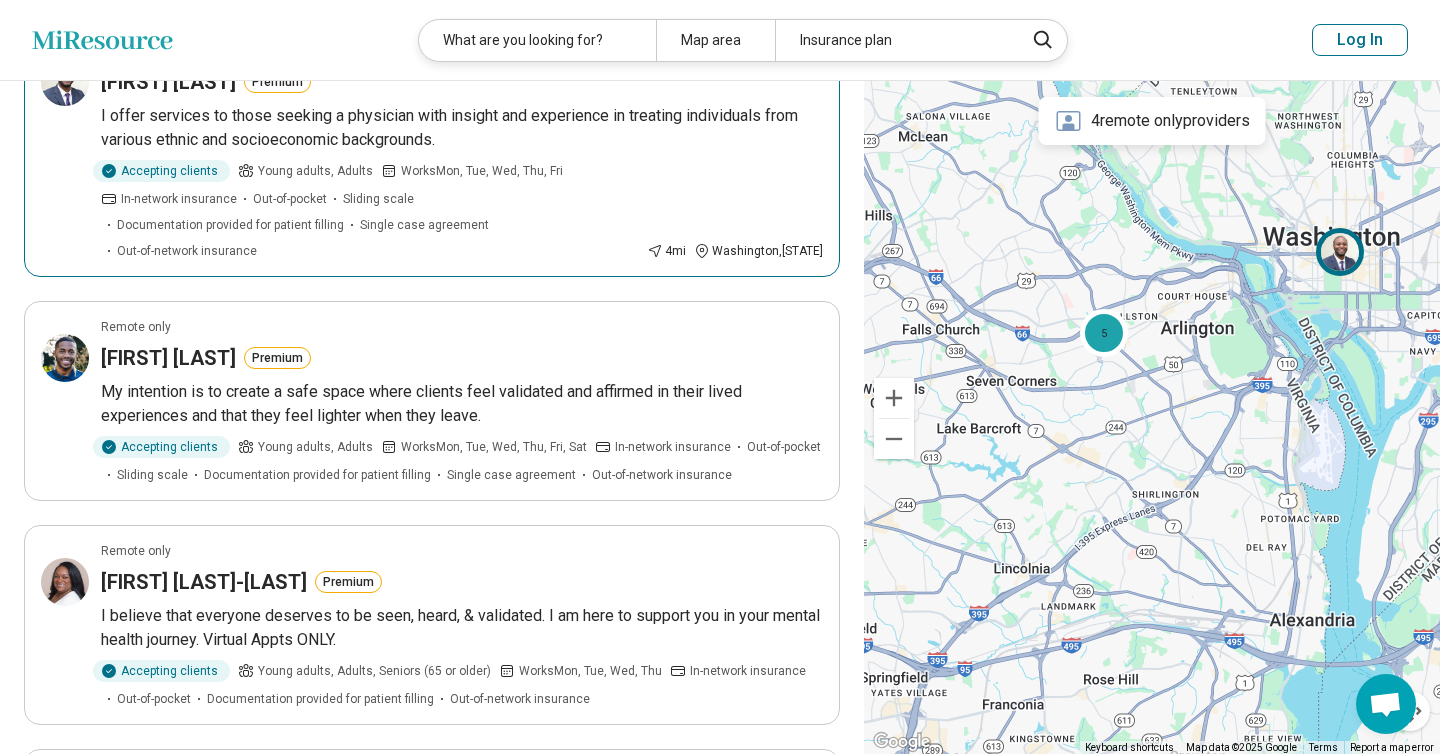 scroll, scrollTop: 253, scrollLeft: 0, axis: vertical 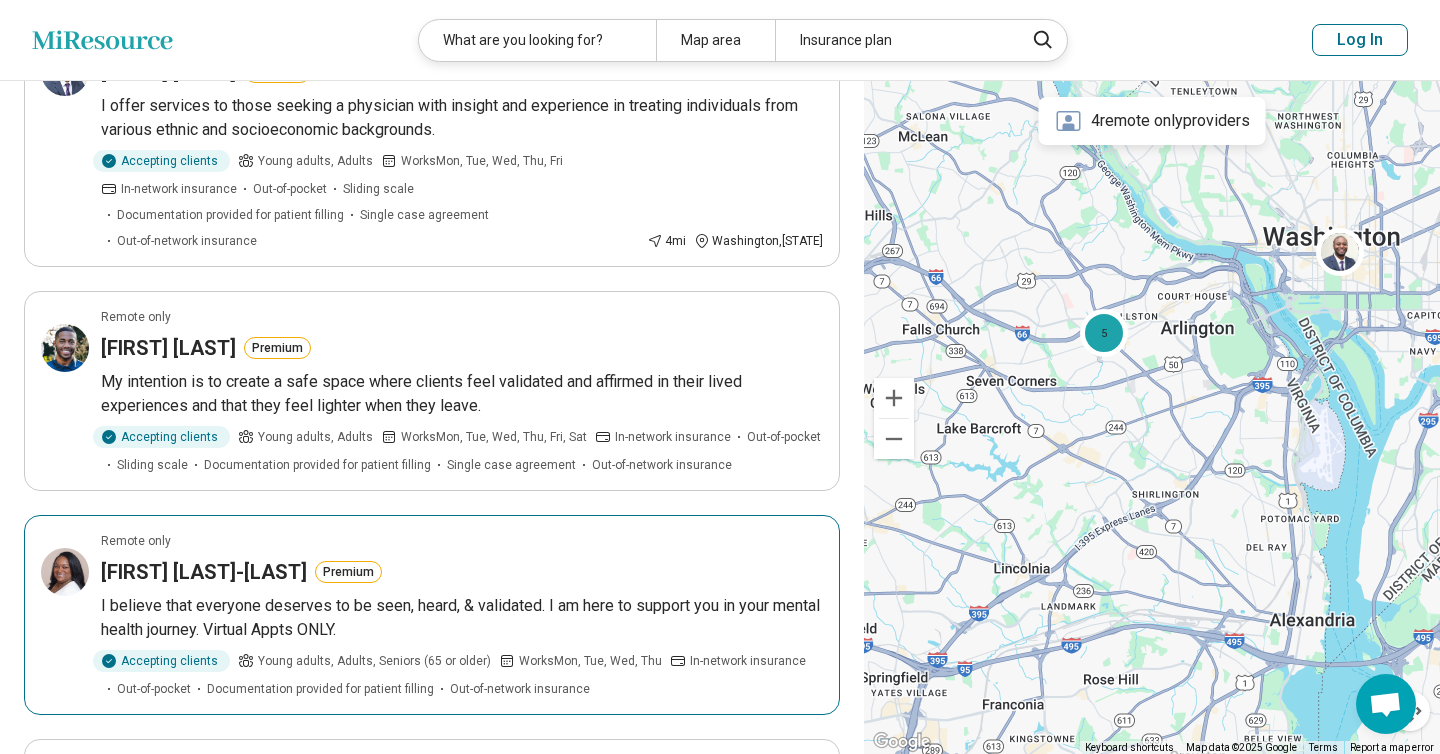 click on "Tiffany Baker-Chapman Premium" at bounding box center [462, 572] 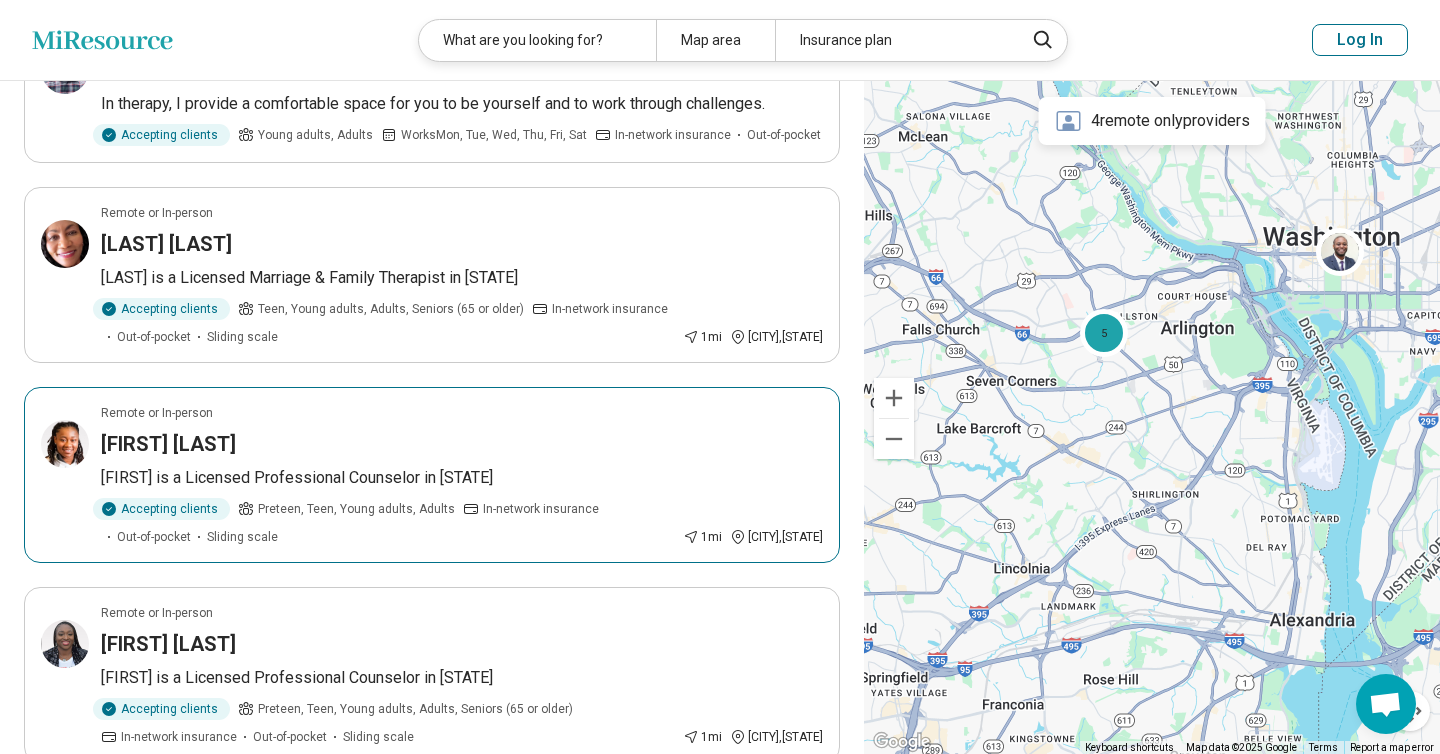 scroll, scrollTop: 1204, scrollLeft: 0, axis: vertical 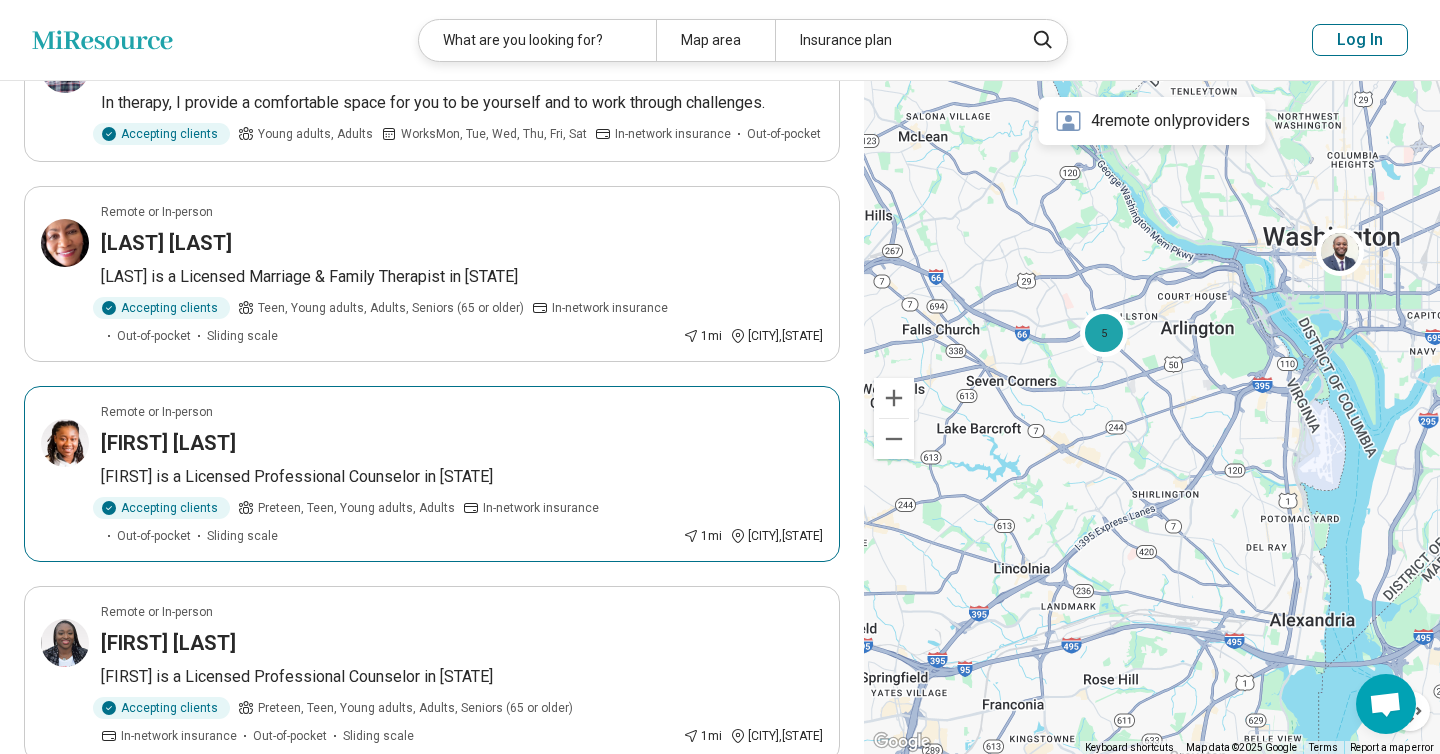 click on "Remote or In-person" at bounding box center (462, 412) 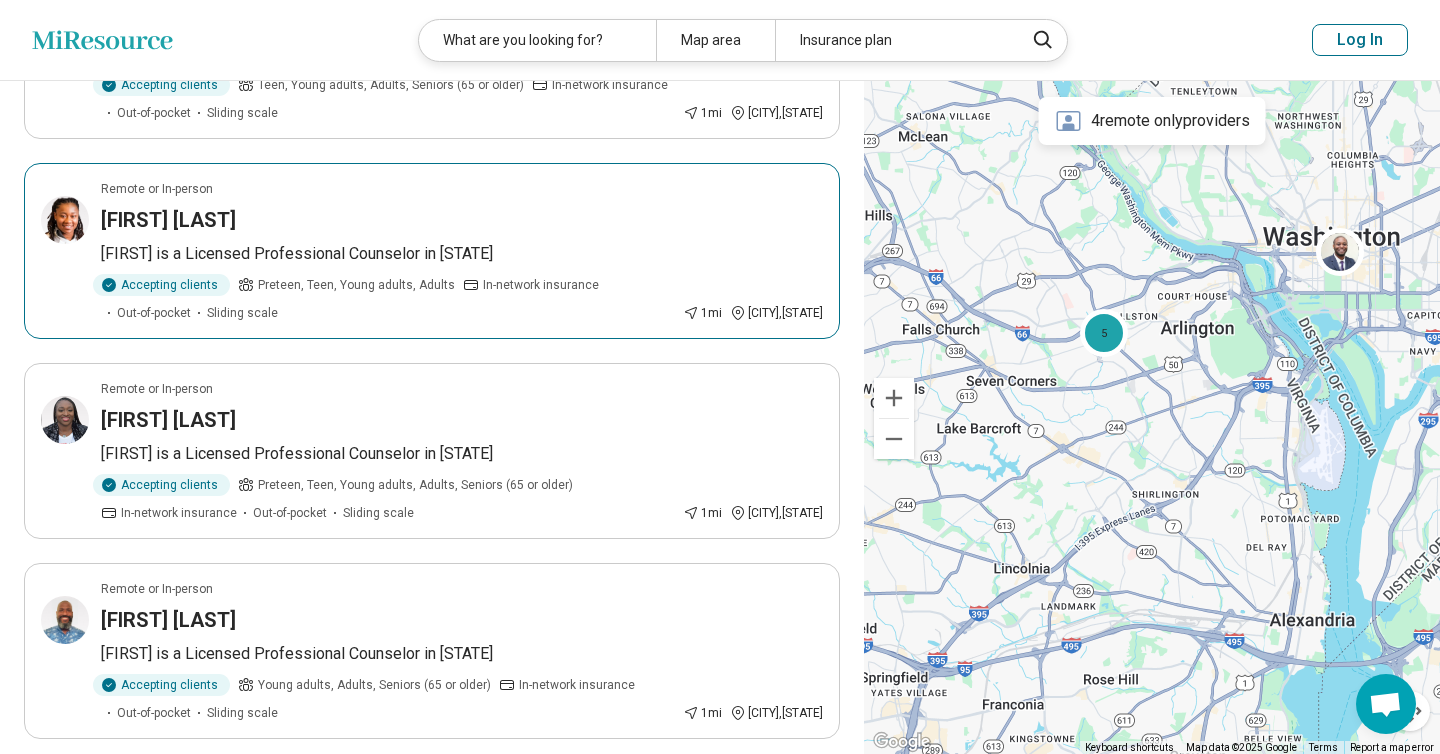 scroll, scrollTop: 1428, scrollLeft: 0, axis: vertical 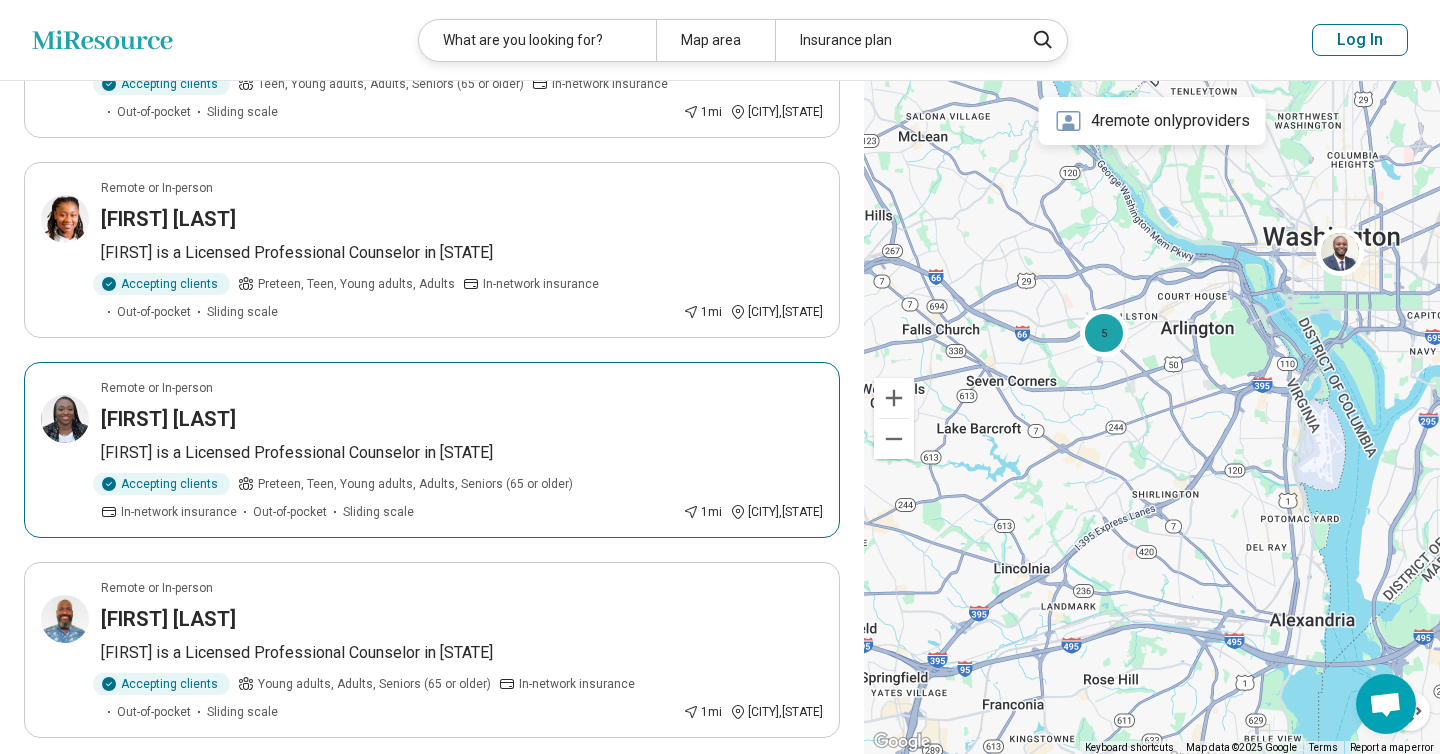 click on "Tiera Williams" at bounding box center [462, 419] 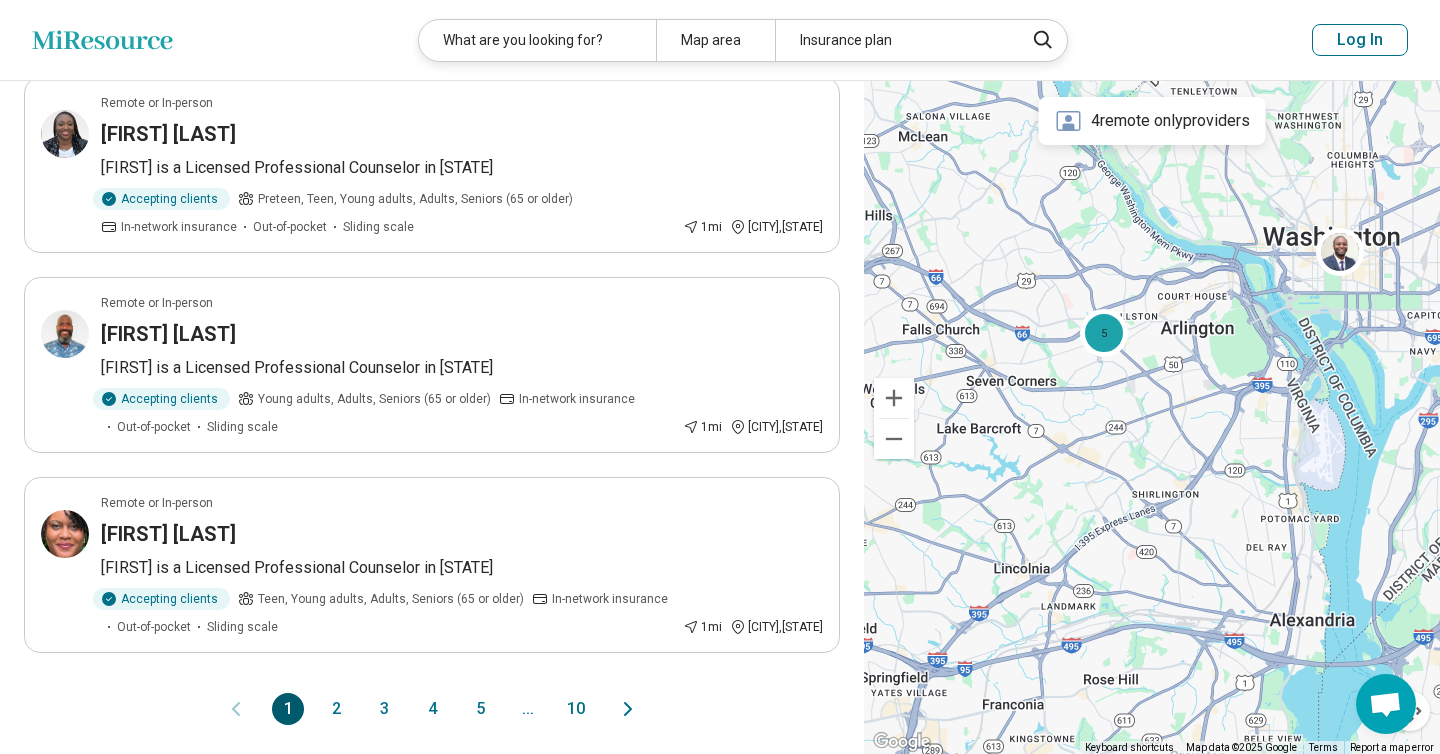 scroll, scrollTop: 1715, scrollLeft: 0, axis: vertical 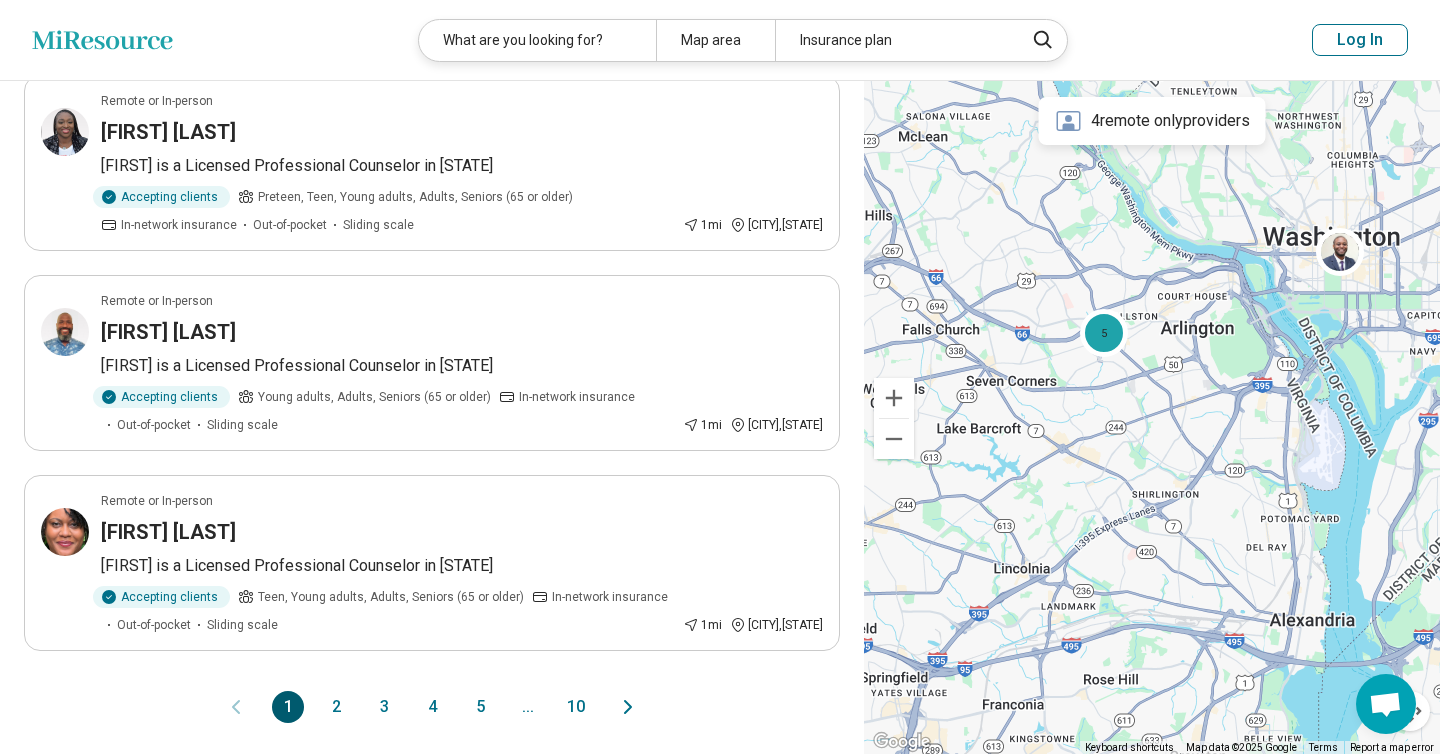 click on "2" at bounding box center (336, 707) 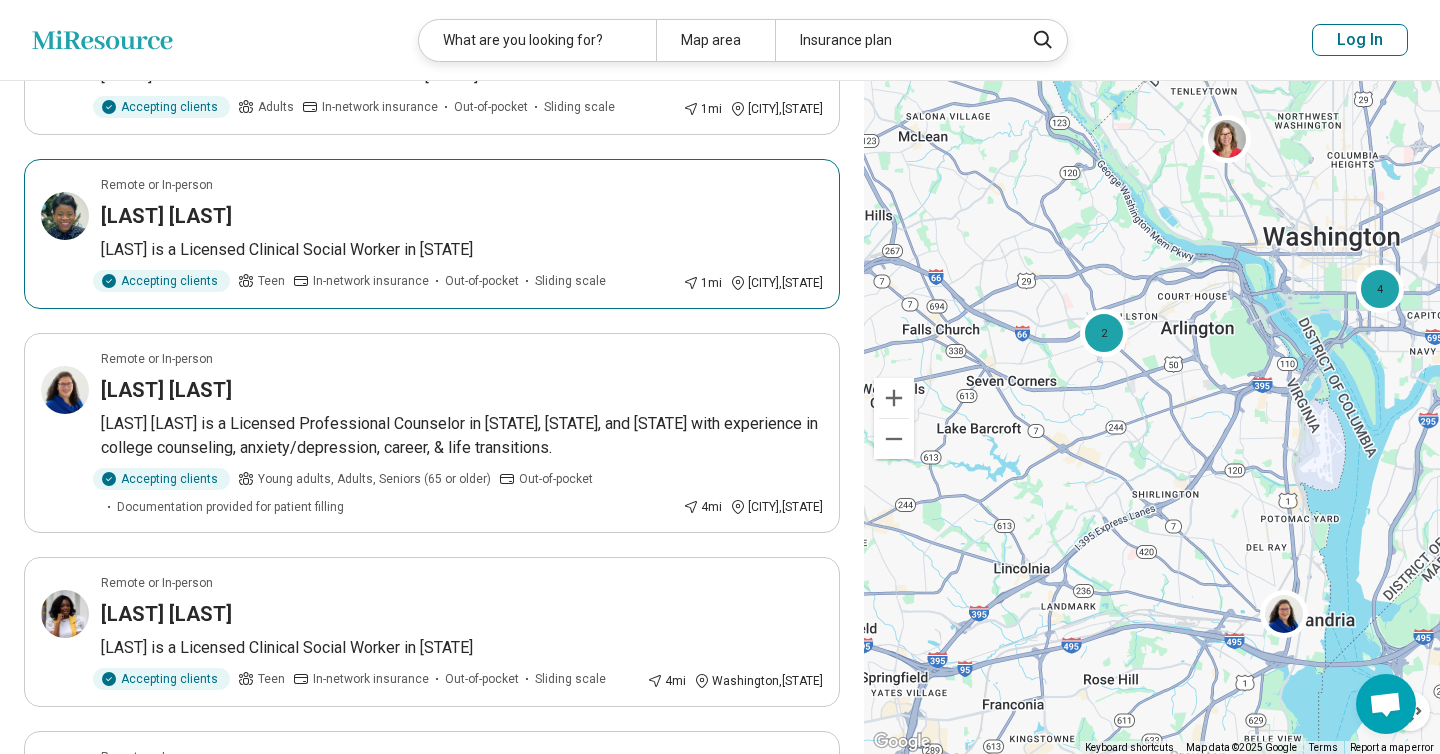 scroll, scrollTop: 288, scrollLeft: 0, axis: vertical 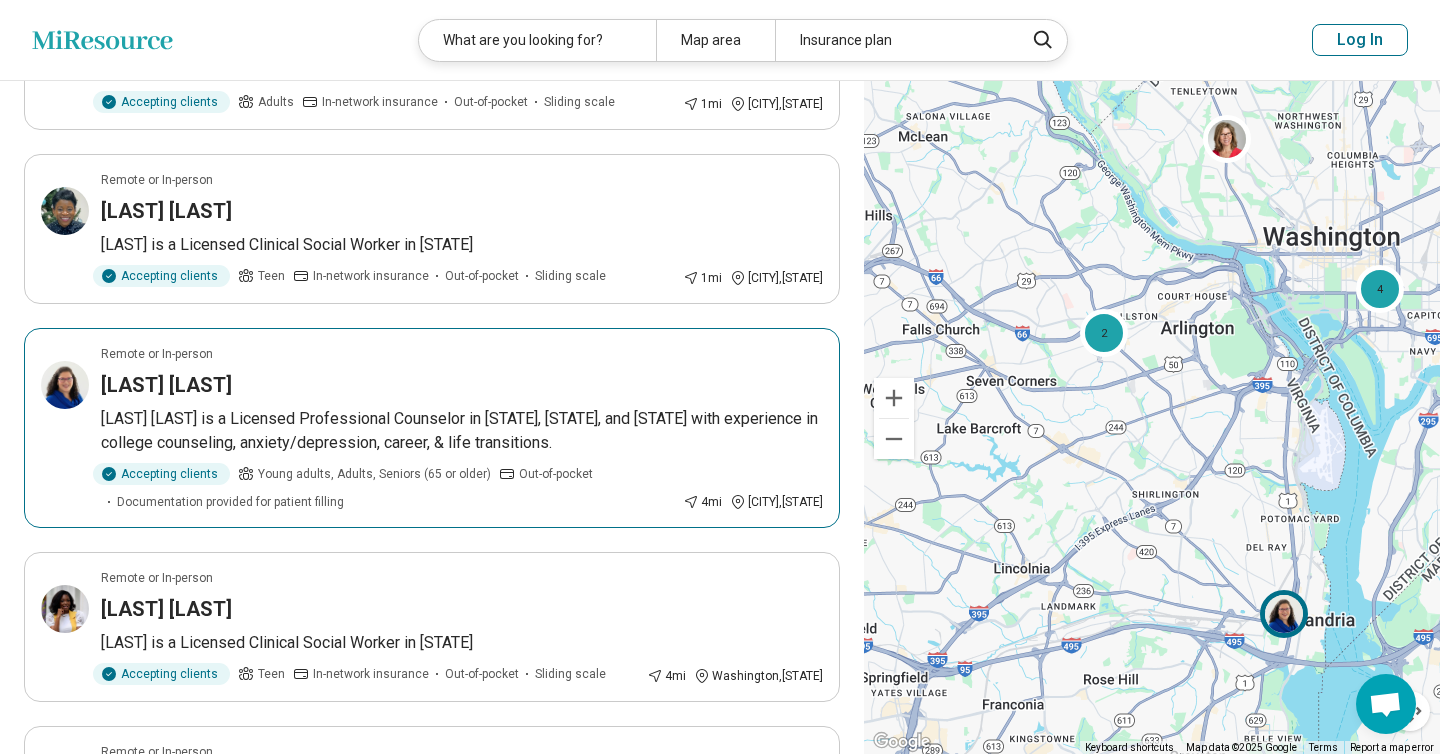 click on "Kami Sidman" at bounding box center [462, 385] 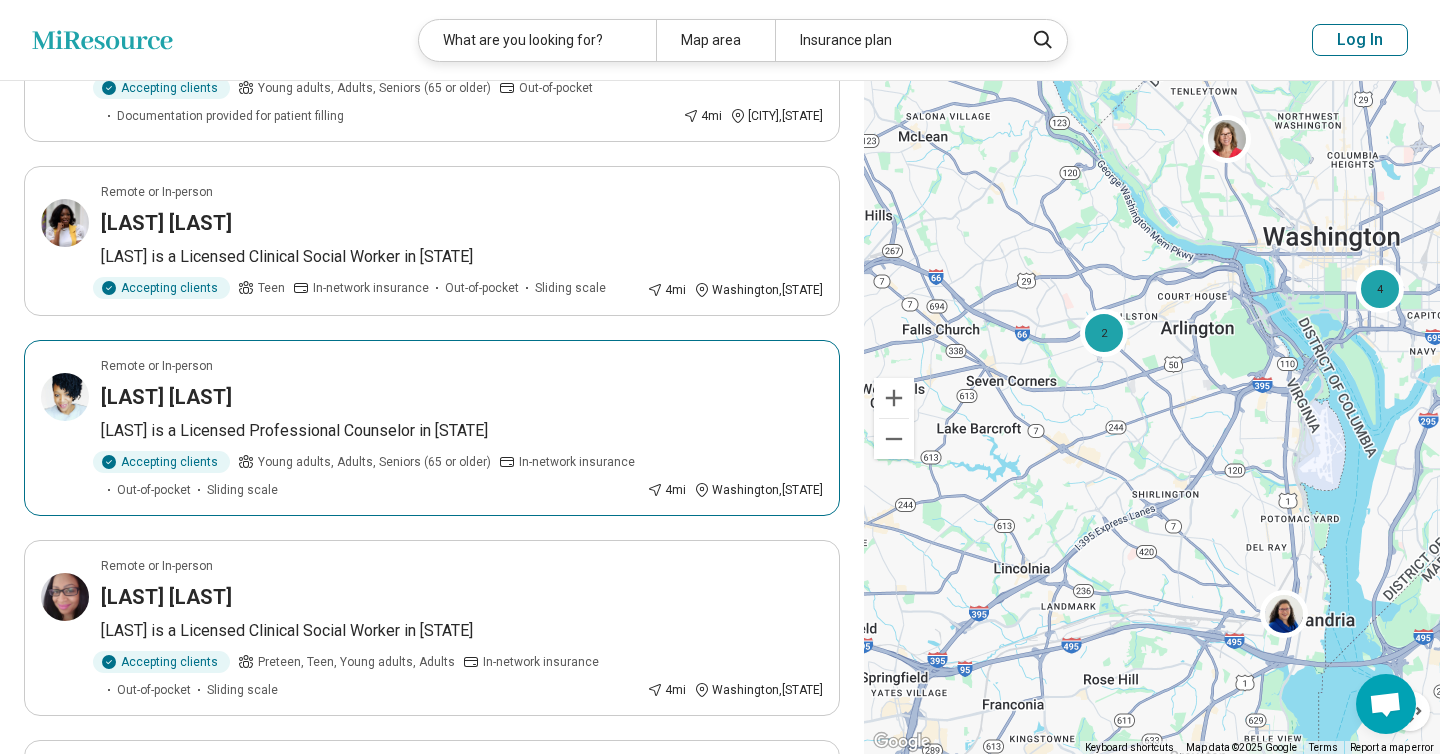 scroll, scrollTop: 678, scrollLeft: 0, axis: vertical 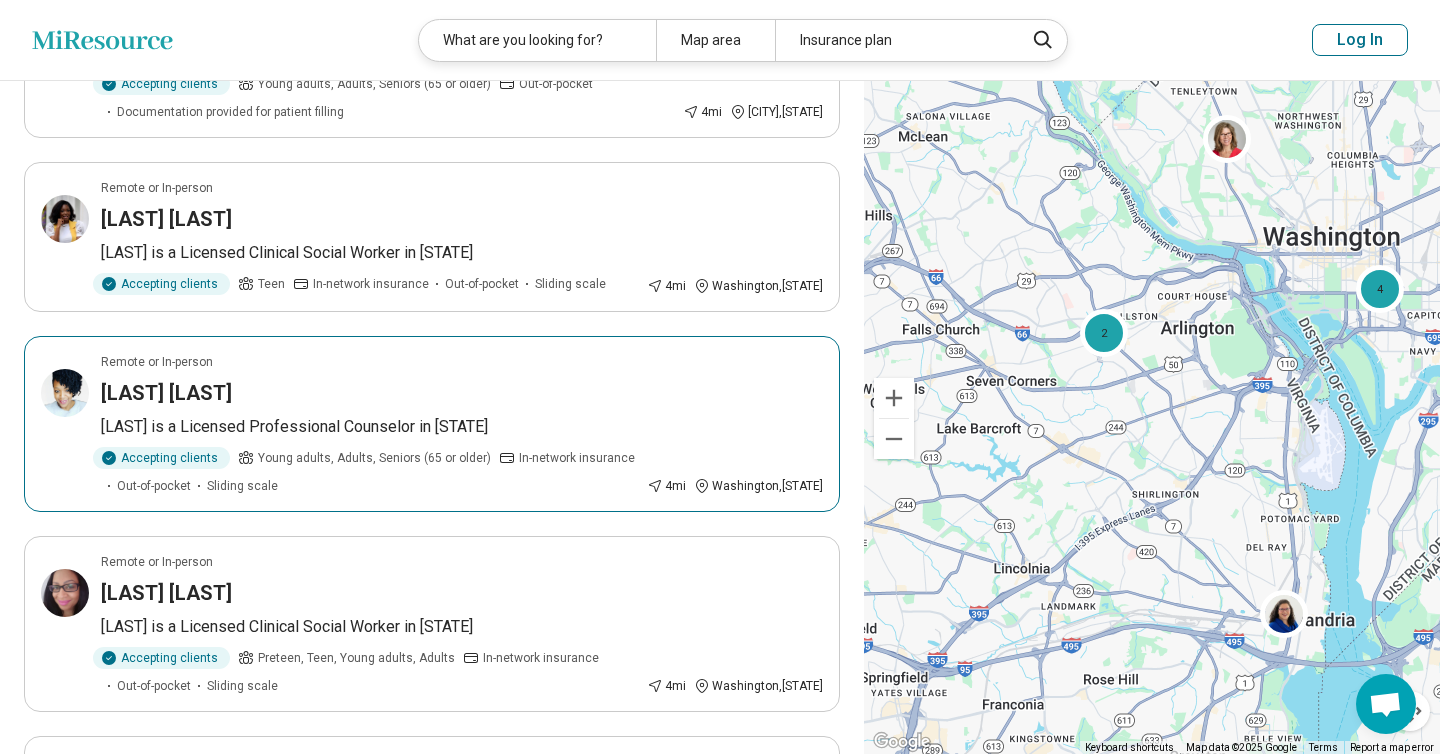 click on "[FIRST] [LAST]" at bounding box center [462, 393] 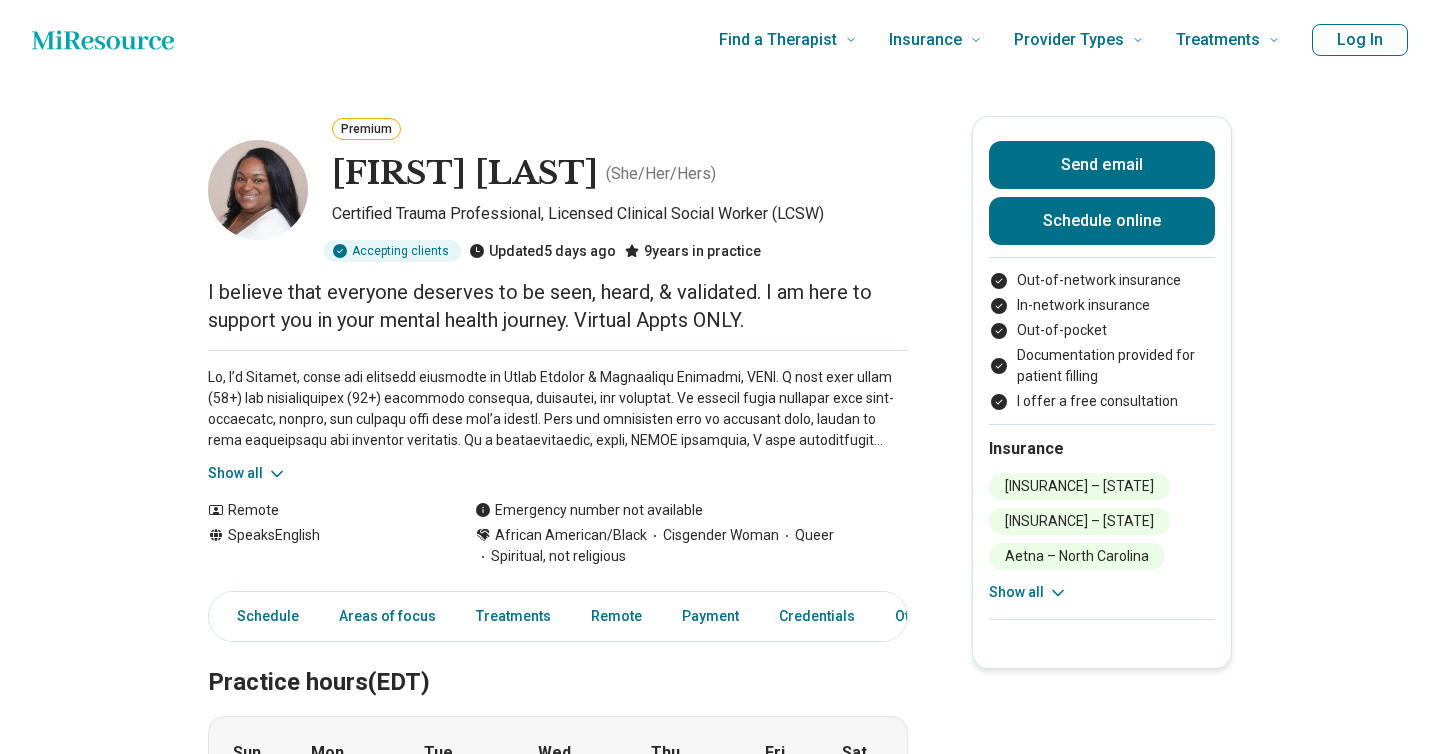 scroll, scrollTop: 0, scrollLeft: 0, axis: both 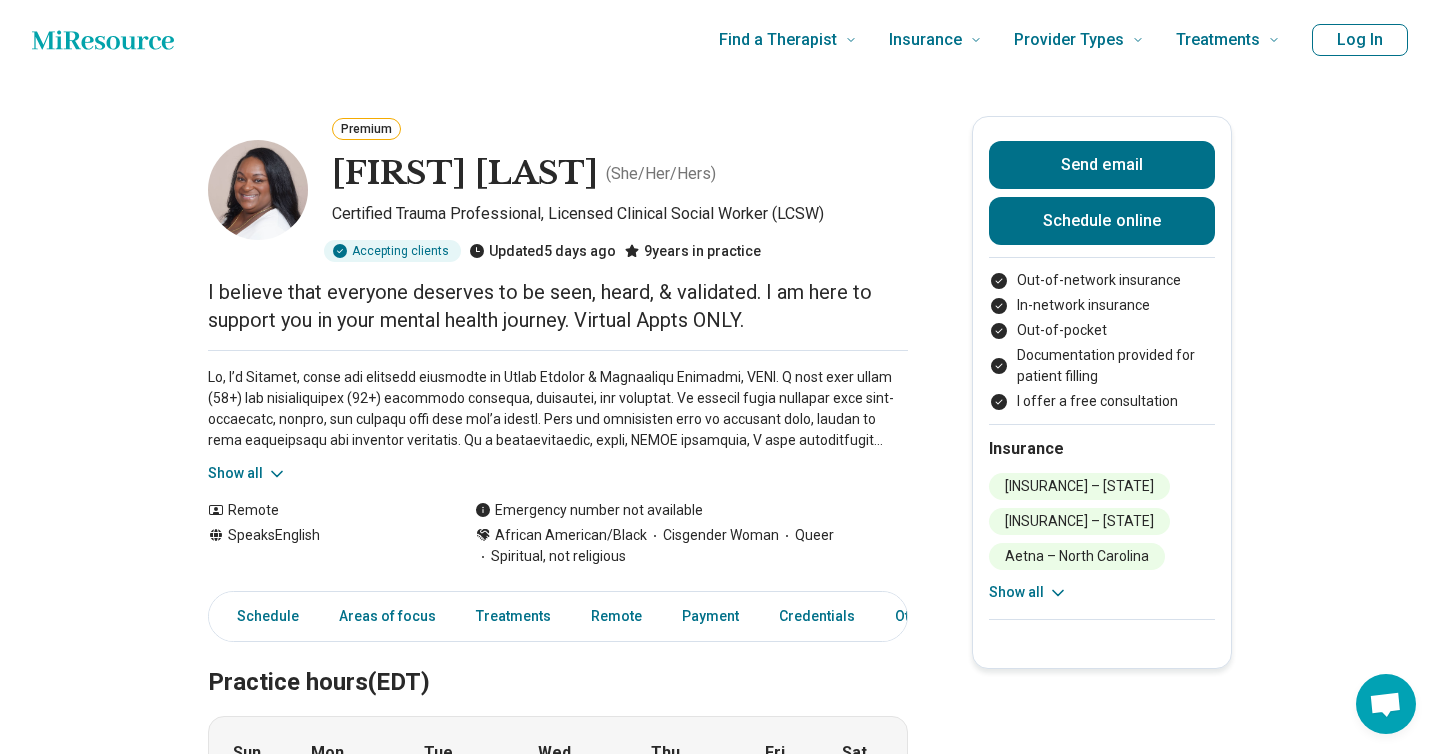 drag, startPoint x: 336, startPoint y: 185, endPoint x: 721, endPoint y: 198, distance: 385.21942 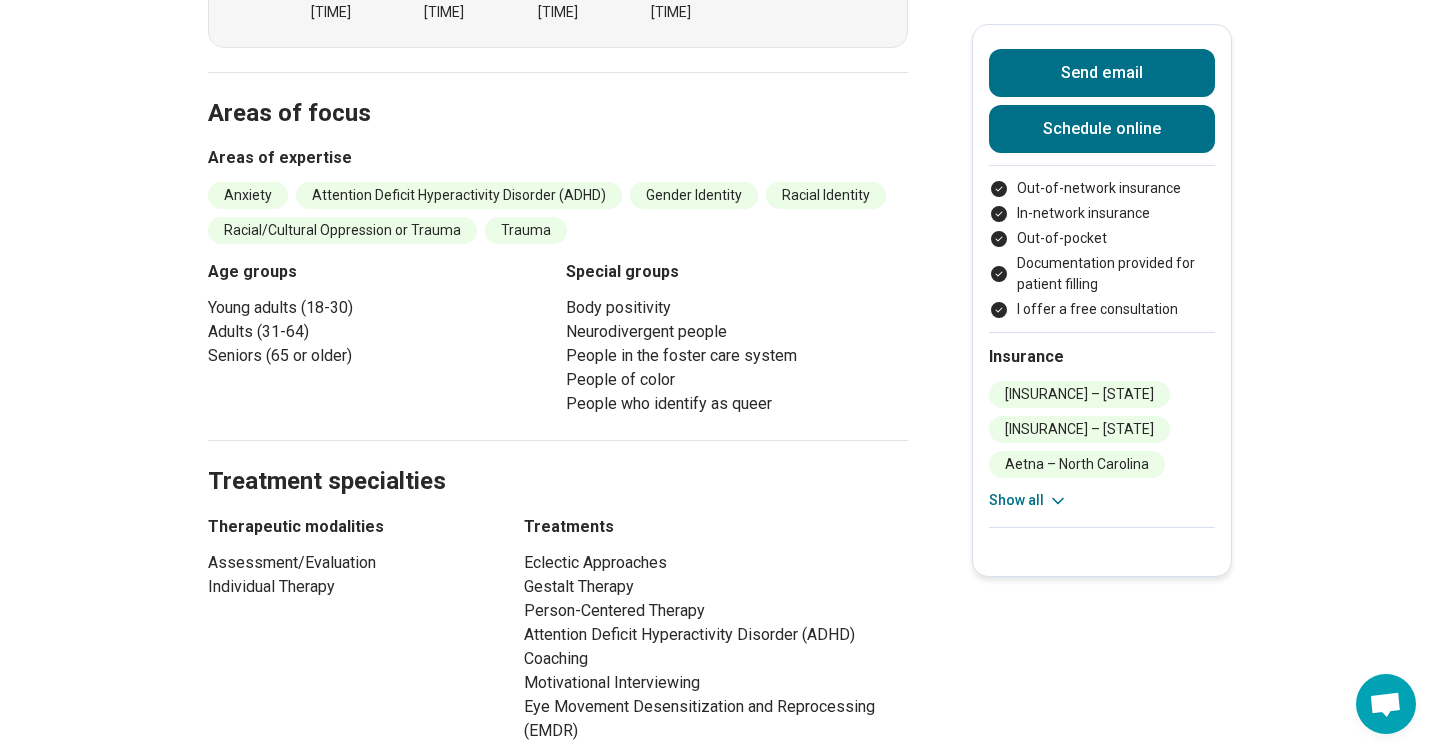 scroll, scrollTop: 0, scrollLeft: 0, axis: both 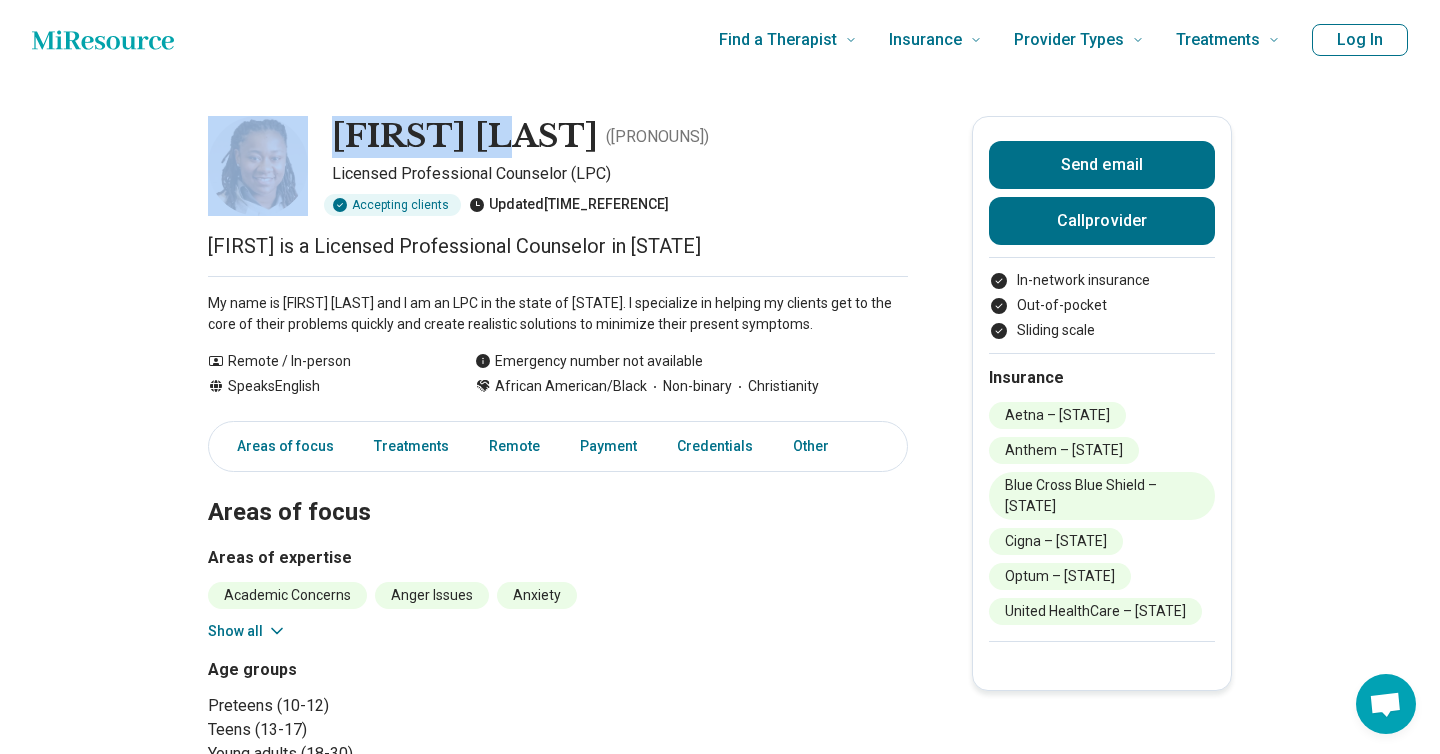 drag, startPoint x: 524, startPoint y: 139, endPoint x: 304, endPoint y: 137, distance: 220.0091 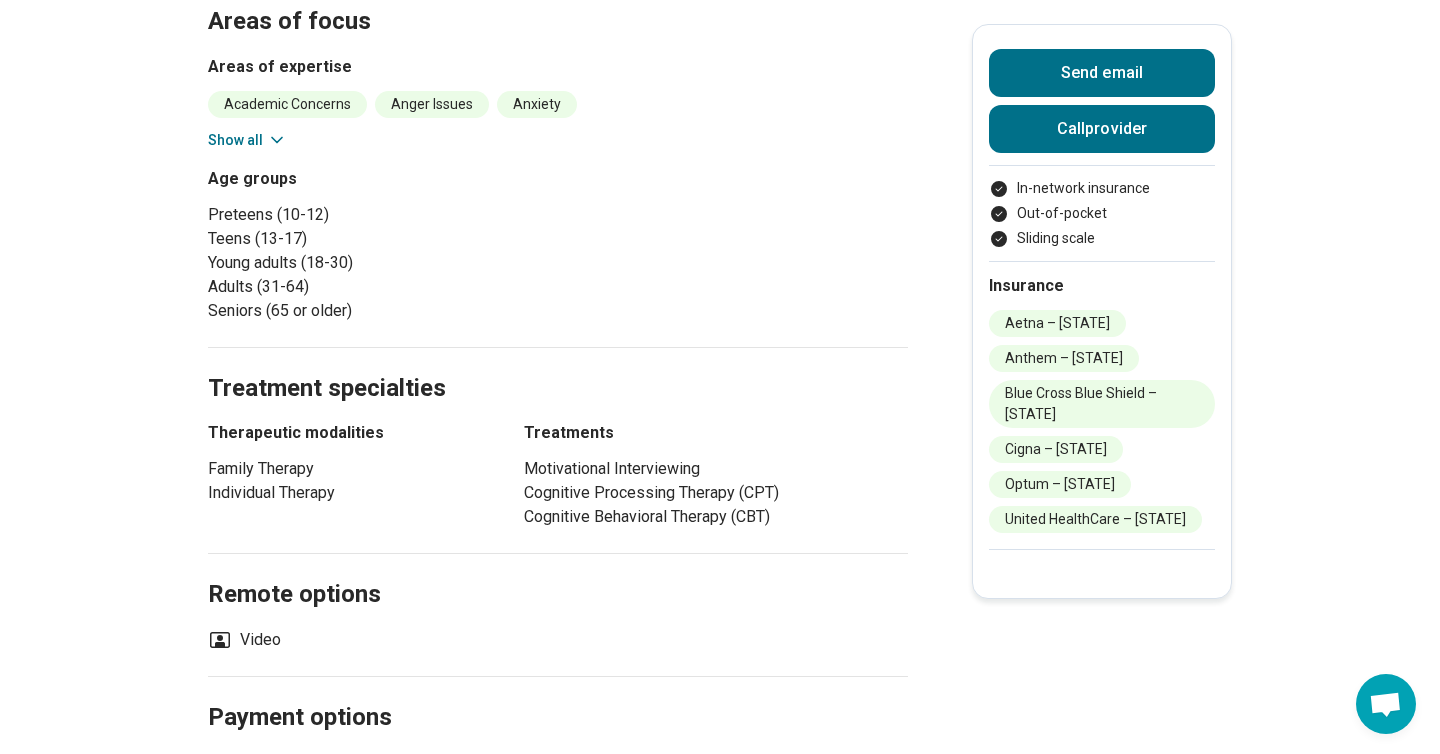 scroll, scrollTop: 0, scrollLeft: 0, axis: both 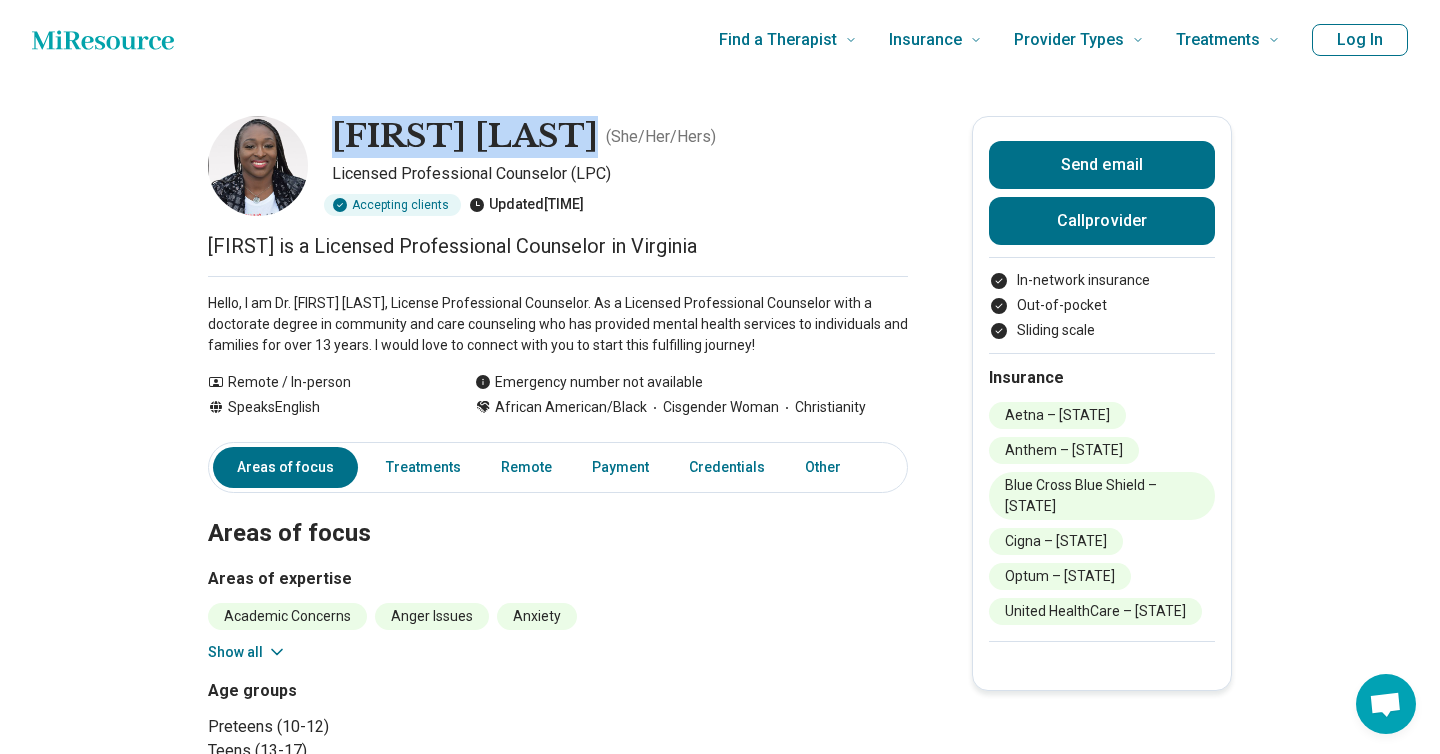 drag, startPoint x: 344, startPoint y: 135, endPoint x: 578, endPoint y: 146, distance: 234.2584 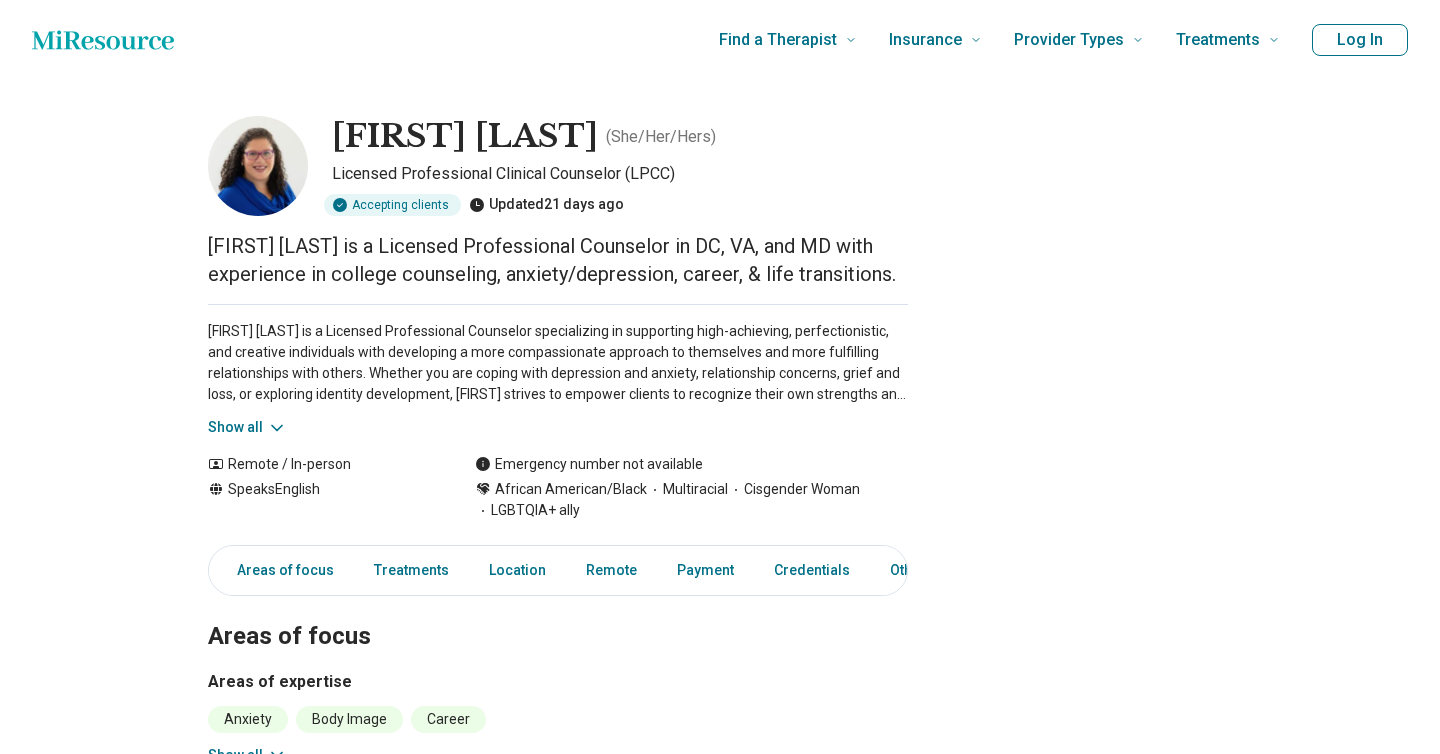 scroll, scrollTop: 0, scrollLeft: 0, axis: both 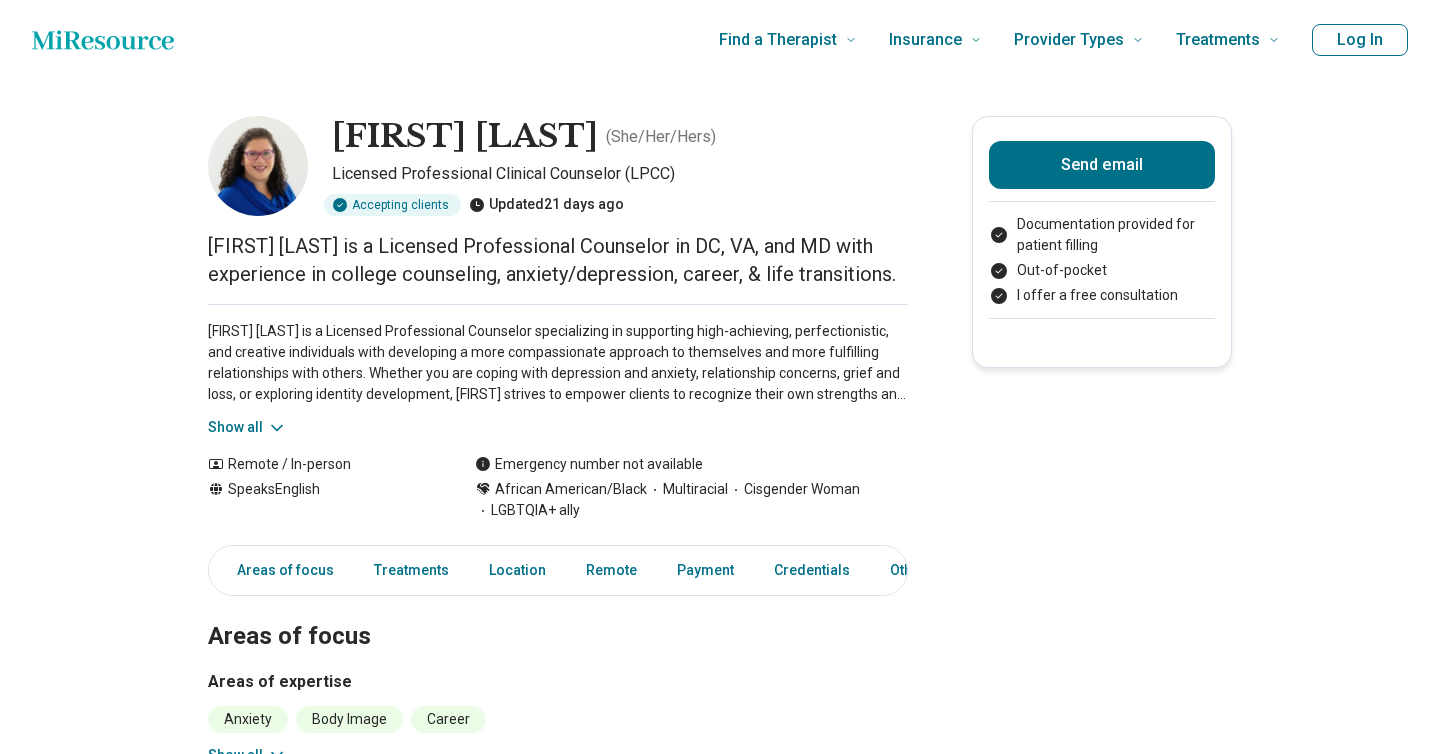 click at bounding box center [258, 166] 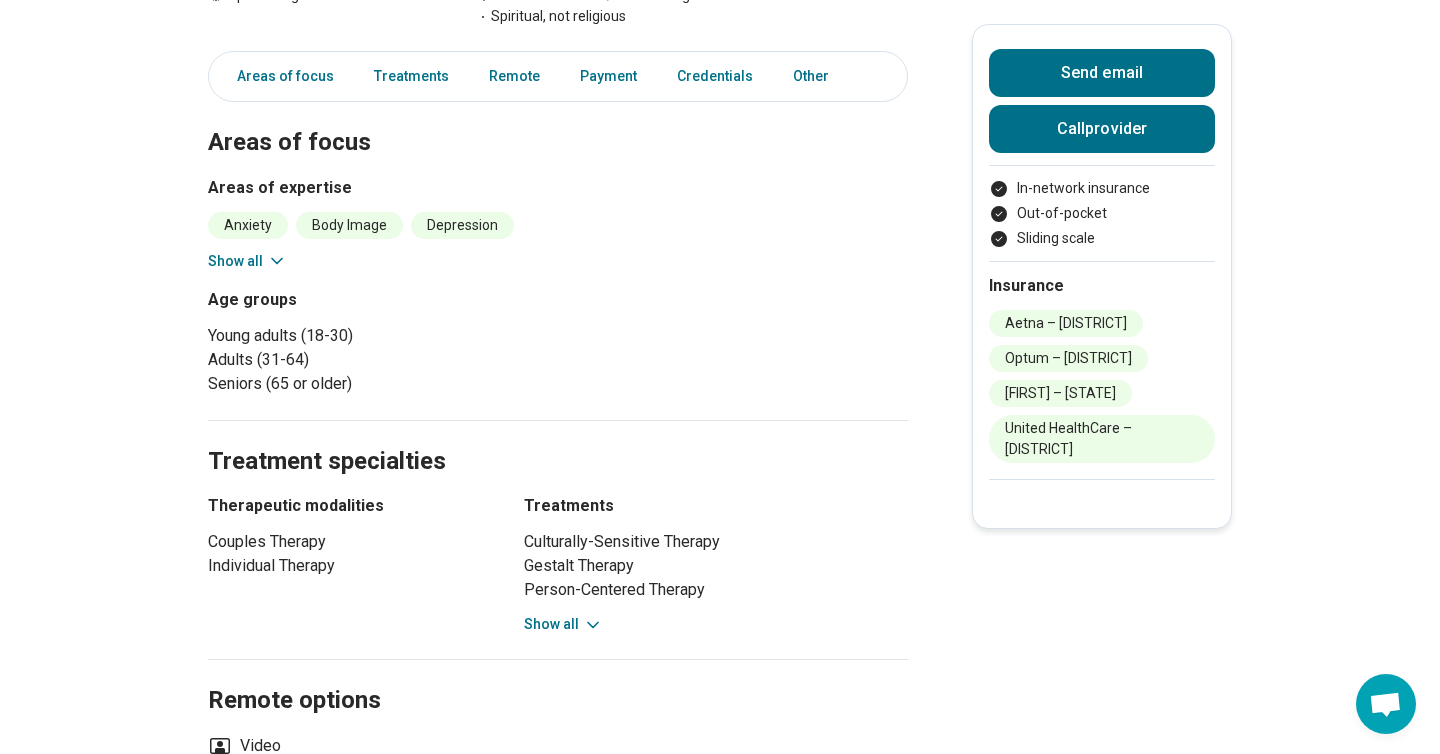 scroll, scrollTop: 473, scrollLeft: 0, axis: vertical 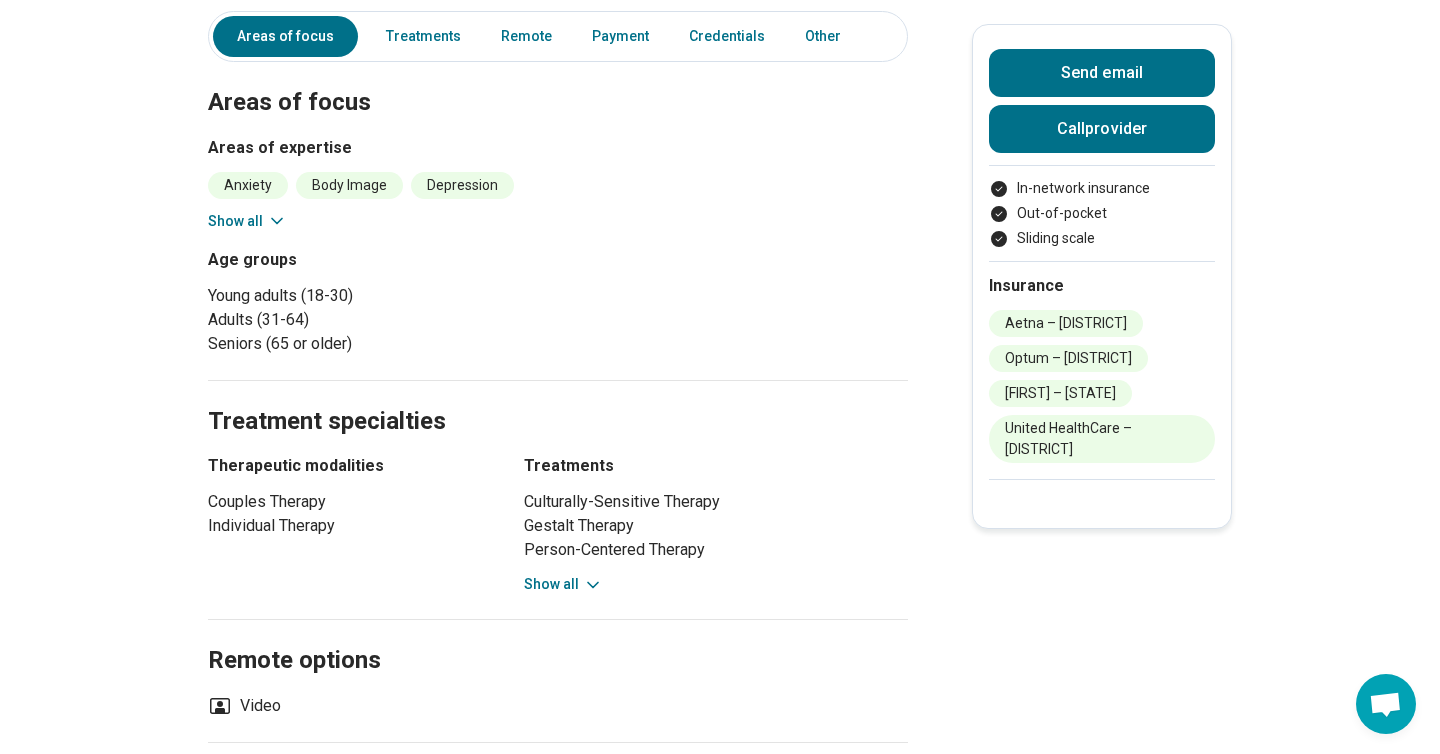 click 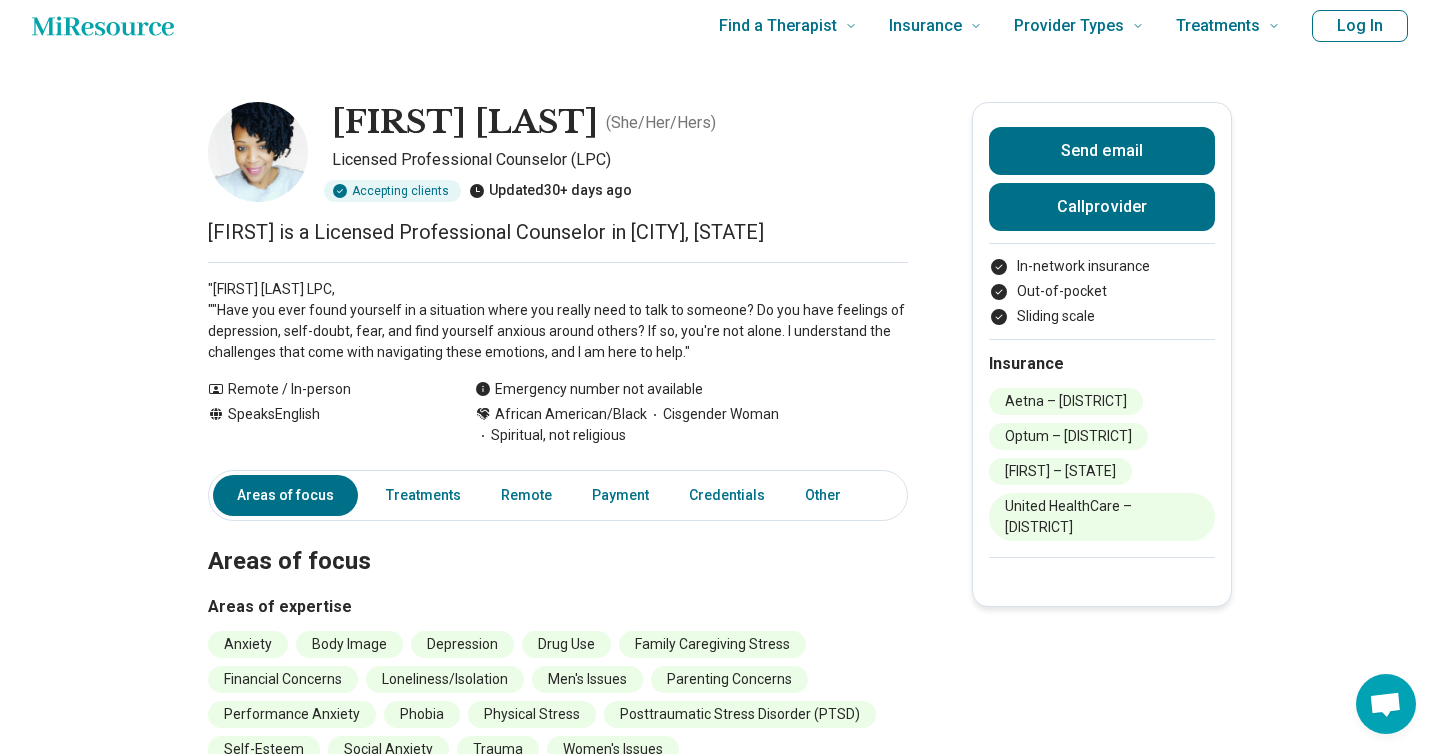 scroll, scrollTop: 25, scrollLeft: 0, axis: vertical 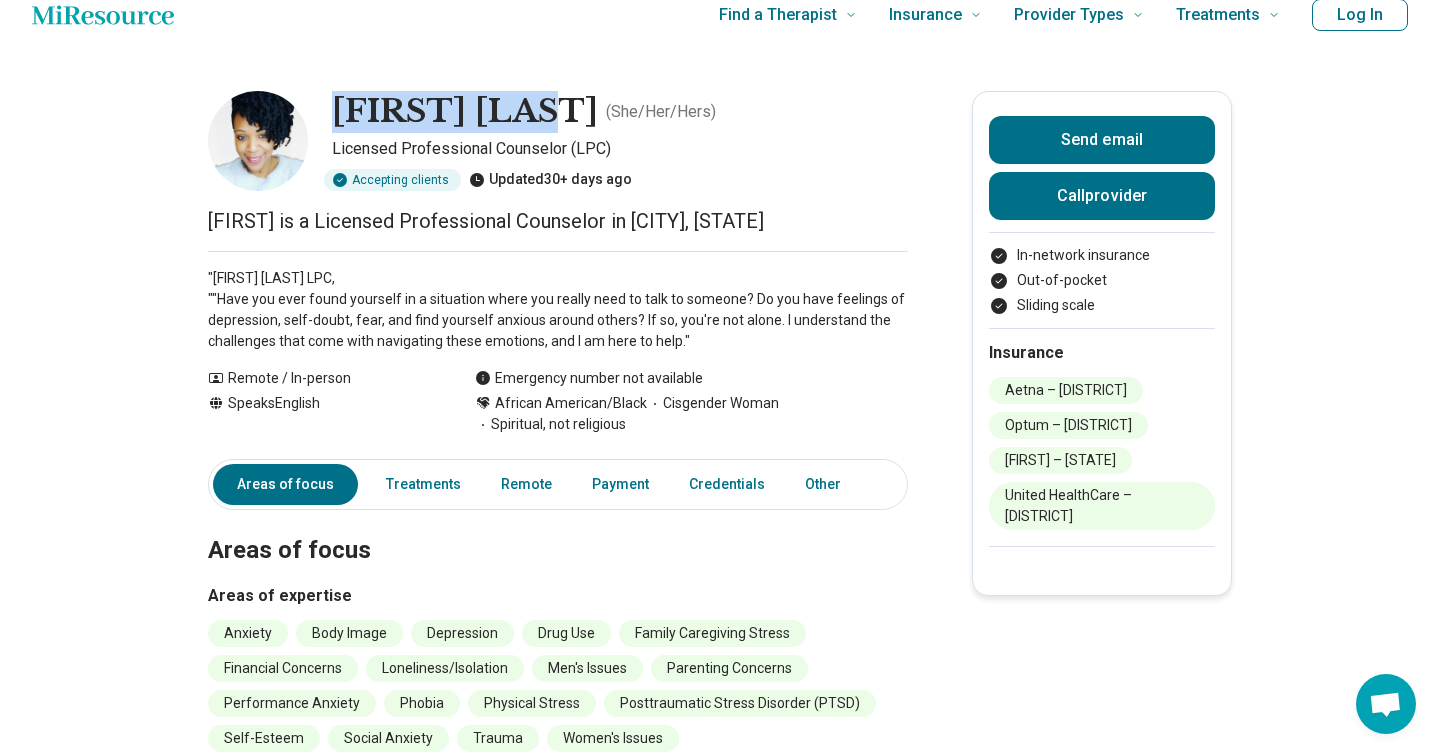 drag, startPoint x: 331, startPoint y: 113, endPoint x: 538, endPoint y: 120, distance: 207.11832 